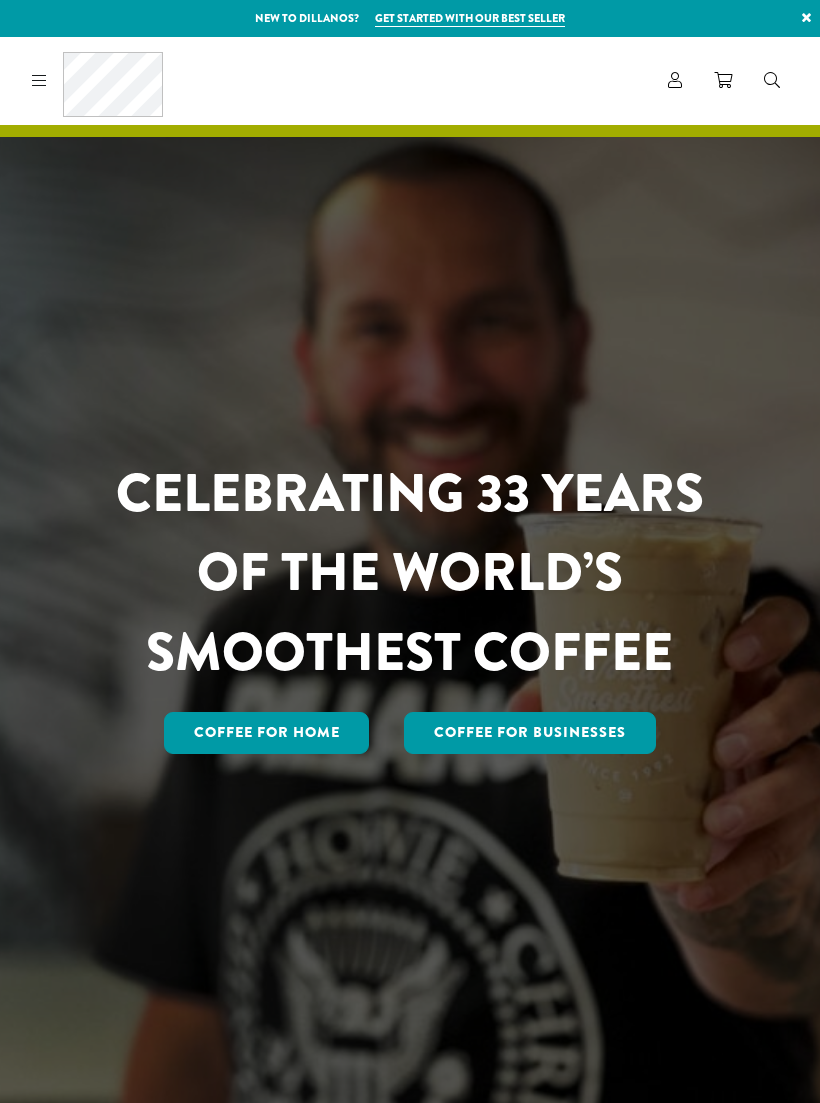 scroll, scrollTop: 0, scrollLeft: 0, axis: both 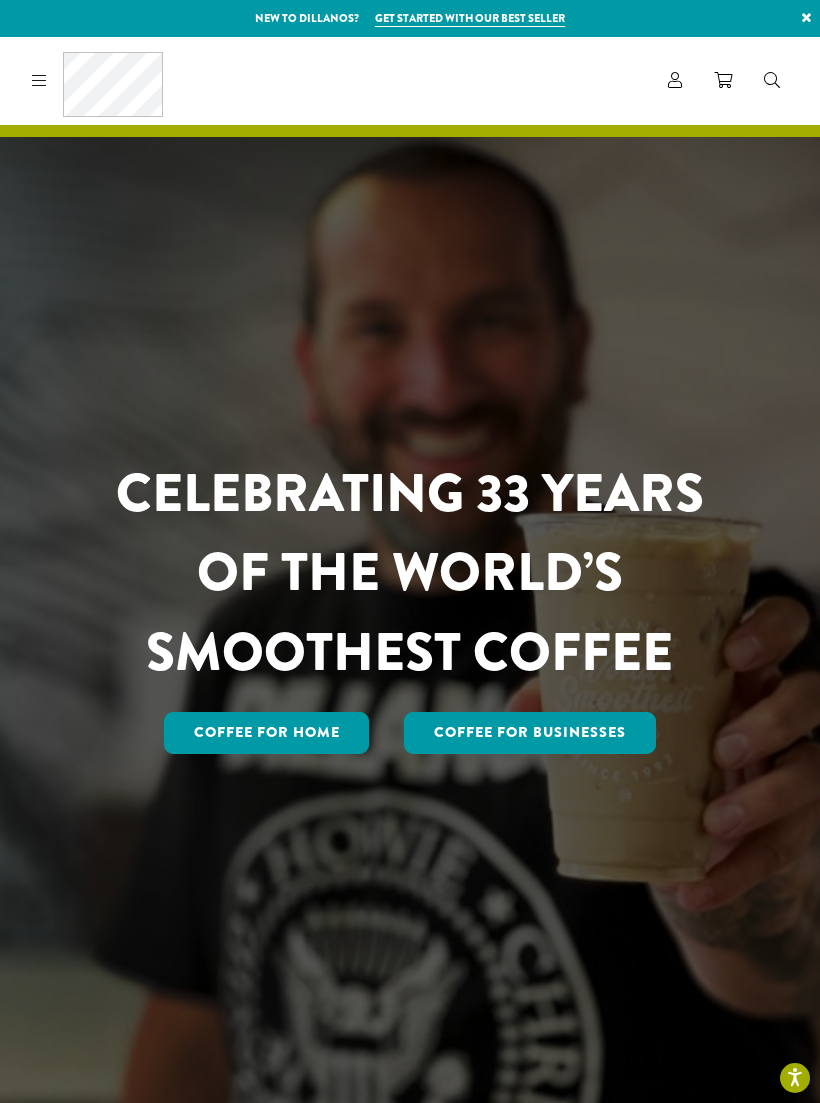 click on "Coffee All Coffees
Best Sellers
Blends
Single Origins
Dillanos Limited
Organic / Fair Trade
One Harvest
Decaf
Cold Brew
Single Serve
Drink Ingredients B22 Syrups
B22 Sauces
B22 Sweeteners
B22 Fruit Beverage Bases
B22 Chocolate Powders
B22 Blender Mixes
B22 Chai
Tea
Lotus Energy Drinks
Accessories
Merchandise New Arrivals
For Baristas
Clothing
Drinkware
Hydro Flask
Books
Swag
Gift Cards
On Sale
Brewing Barista Tools
Drip
French Press
Pour Over
Chemex
Cold Brew
Grinding
Filters
Kettles
Carafes
Shop
All Coffee
Drink Ingredients
DCR Merchandise
Brew & Serve
Businesses
Subscriptions
Contact
Blog" at bounding box center [93, 80] 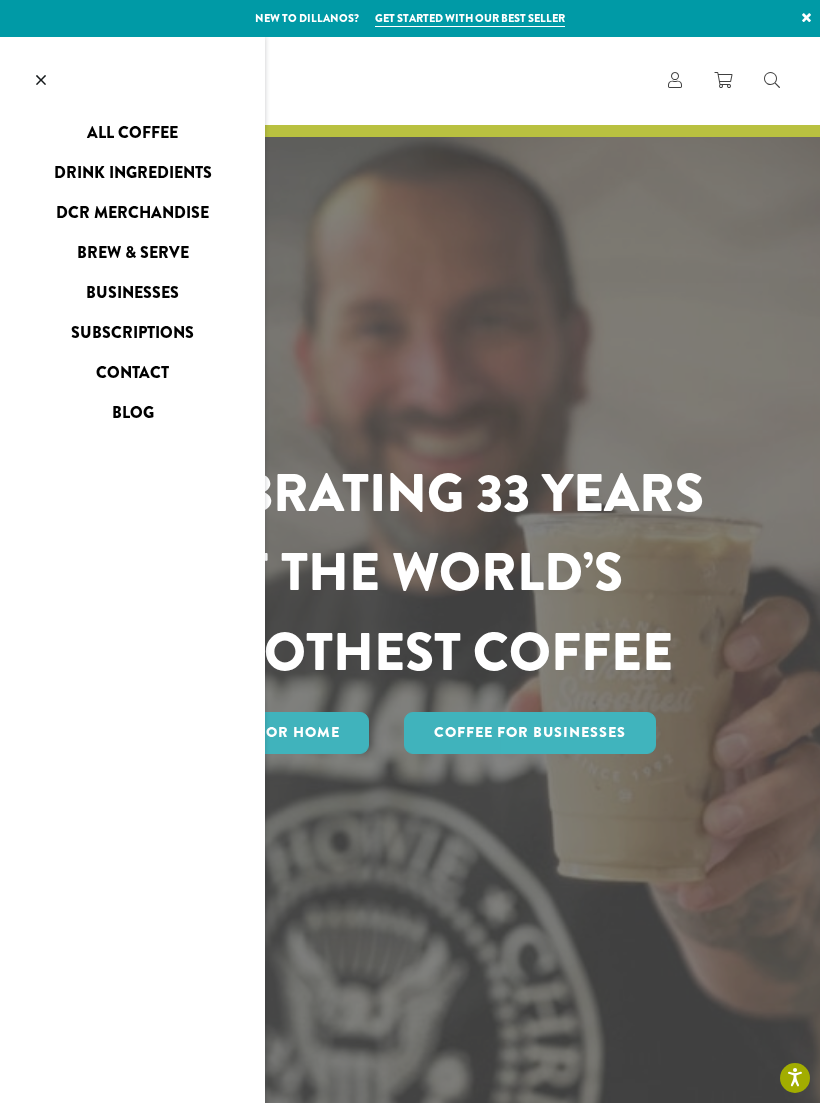 click on "All Coffee" at bounding box center [132, 133] 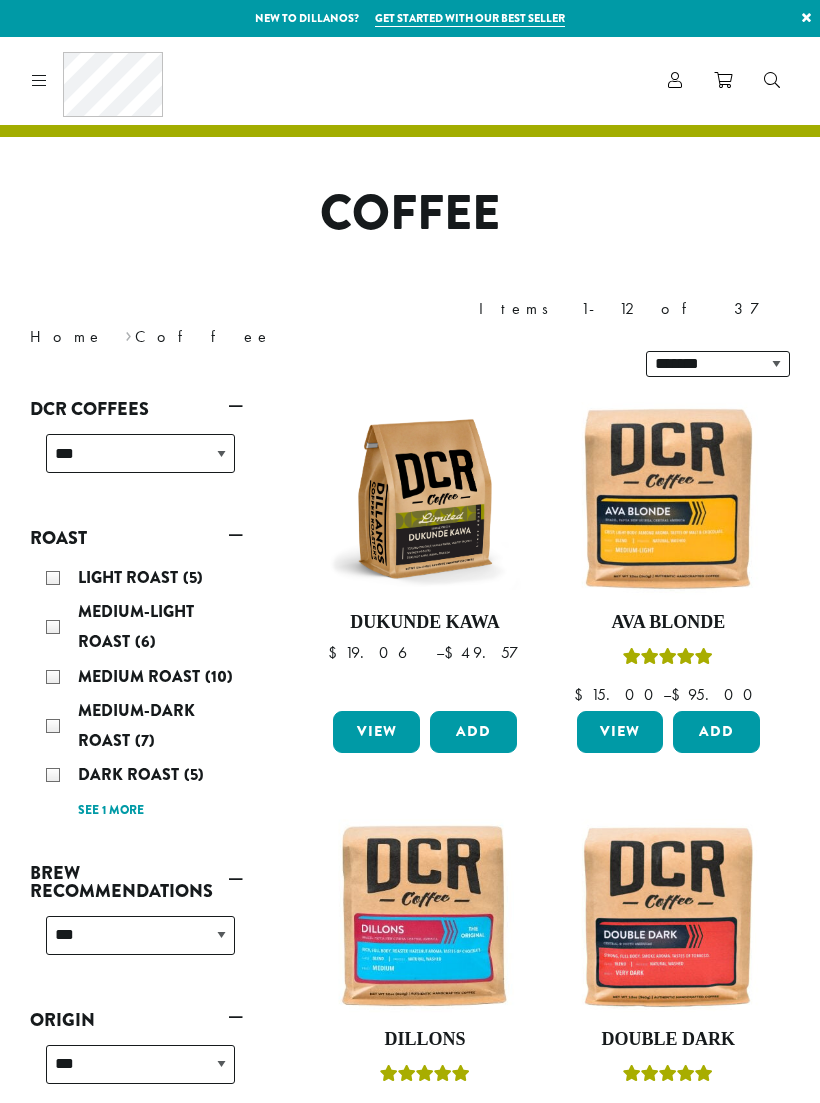 scroll, scrollTop: 0, scrollLeft: 0, axis: both 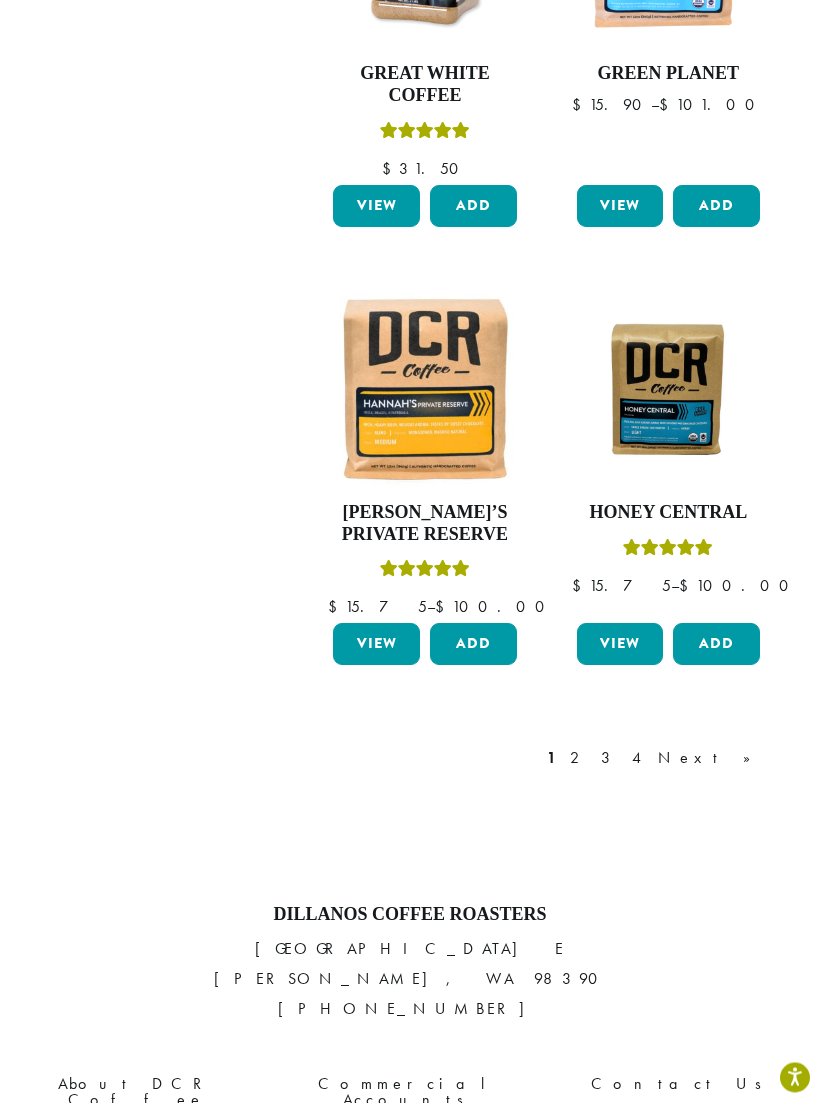 click on "Next »" at bounding box center [711, 759] 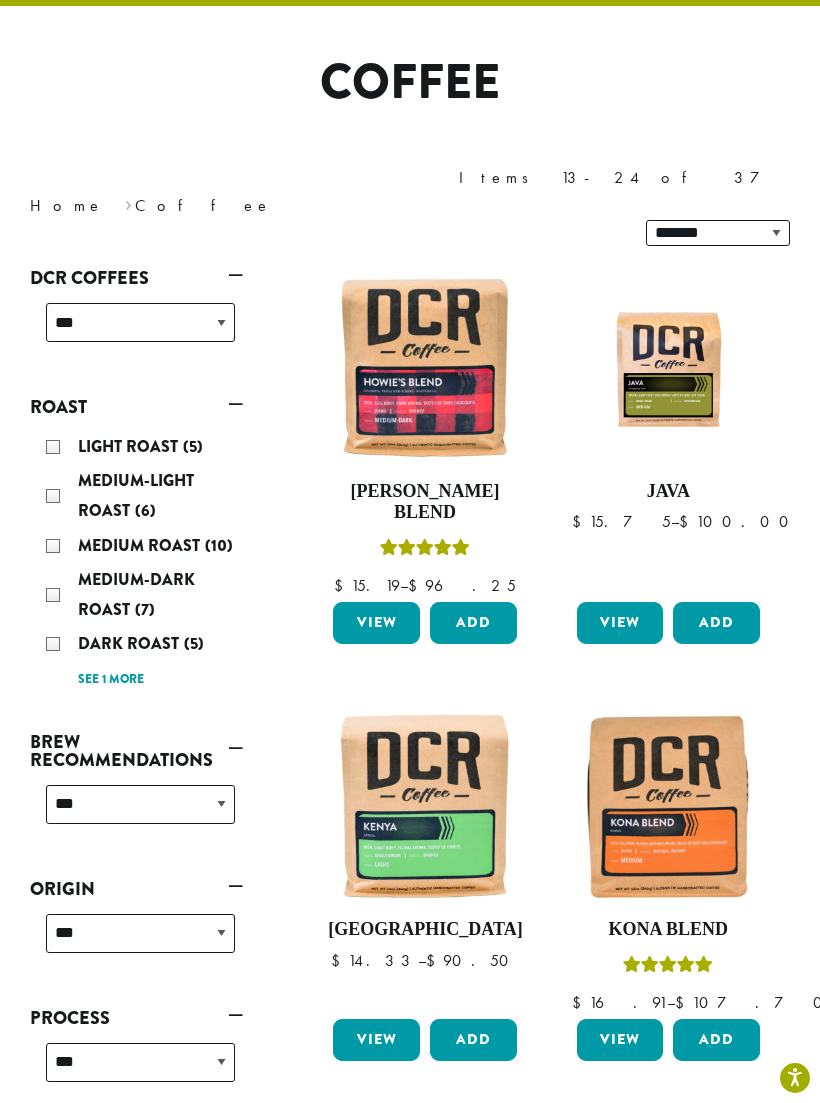 scroll, scrollTop: 122, scrollLeft: 0, axis: vertical 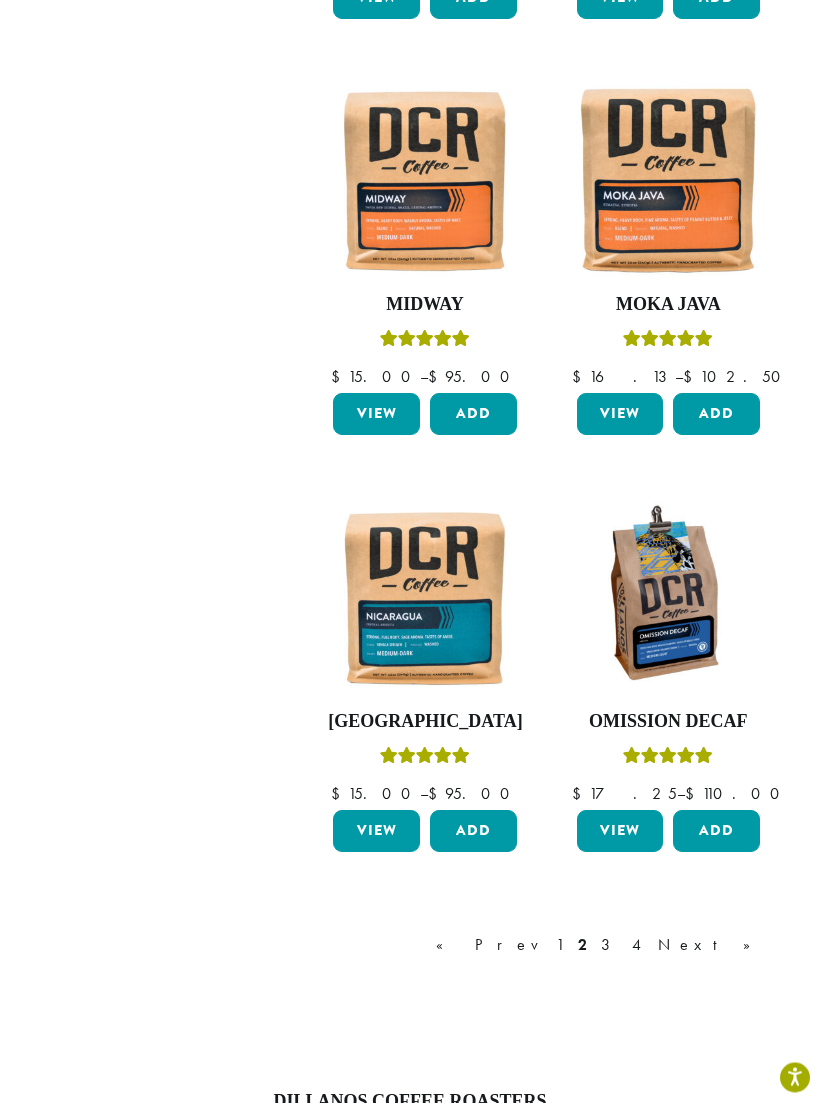 click on "Next »" at bounding box center [711, 946] 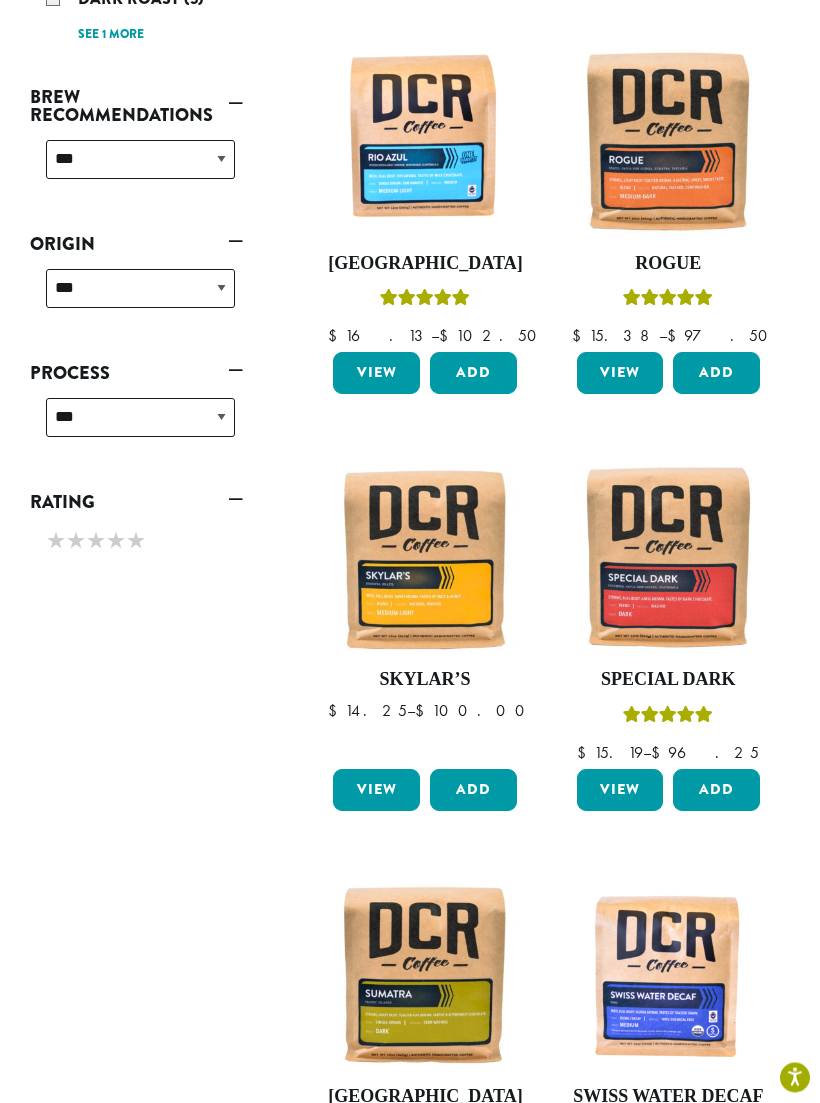 scroll, scrollTop: 776, scrollLeft: 0, axis: vertical 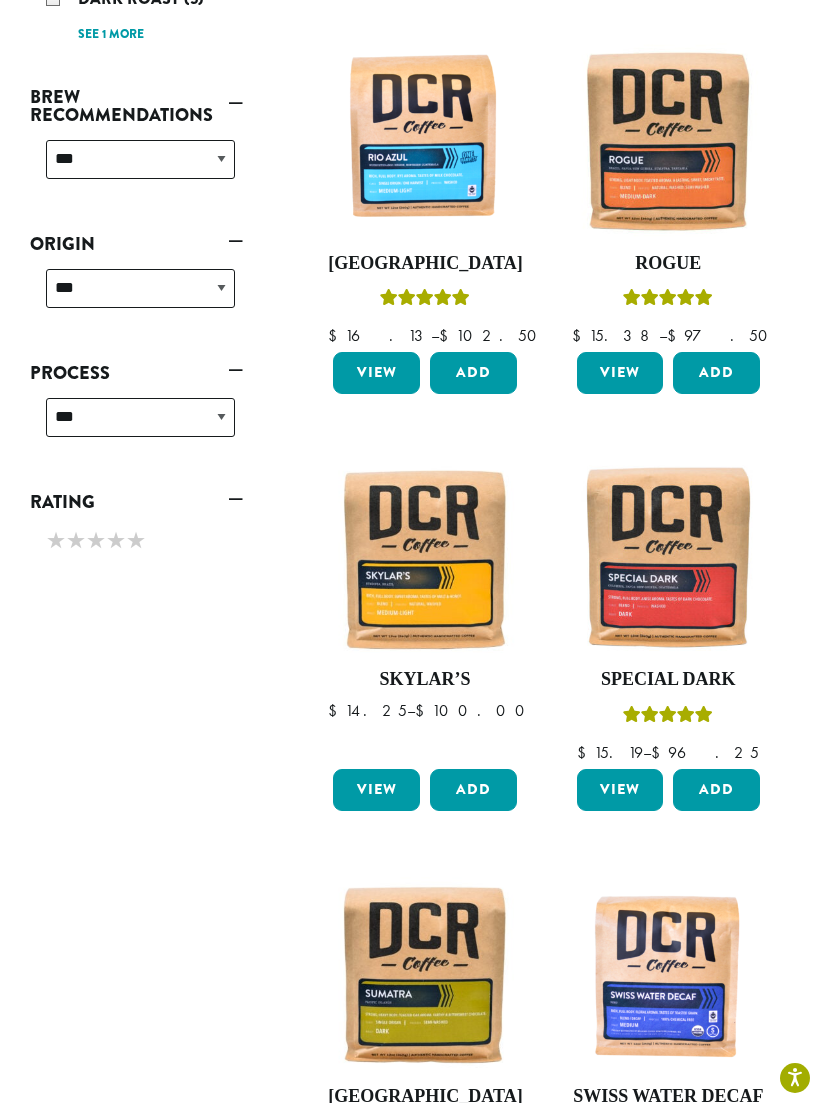 click at bounding box center (668, 556) 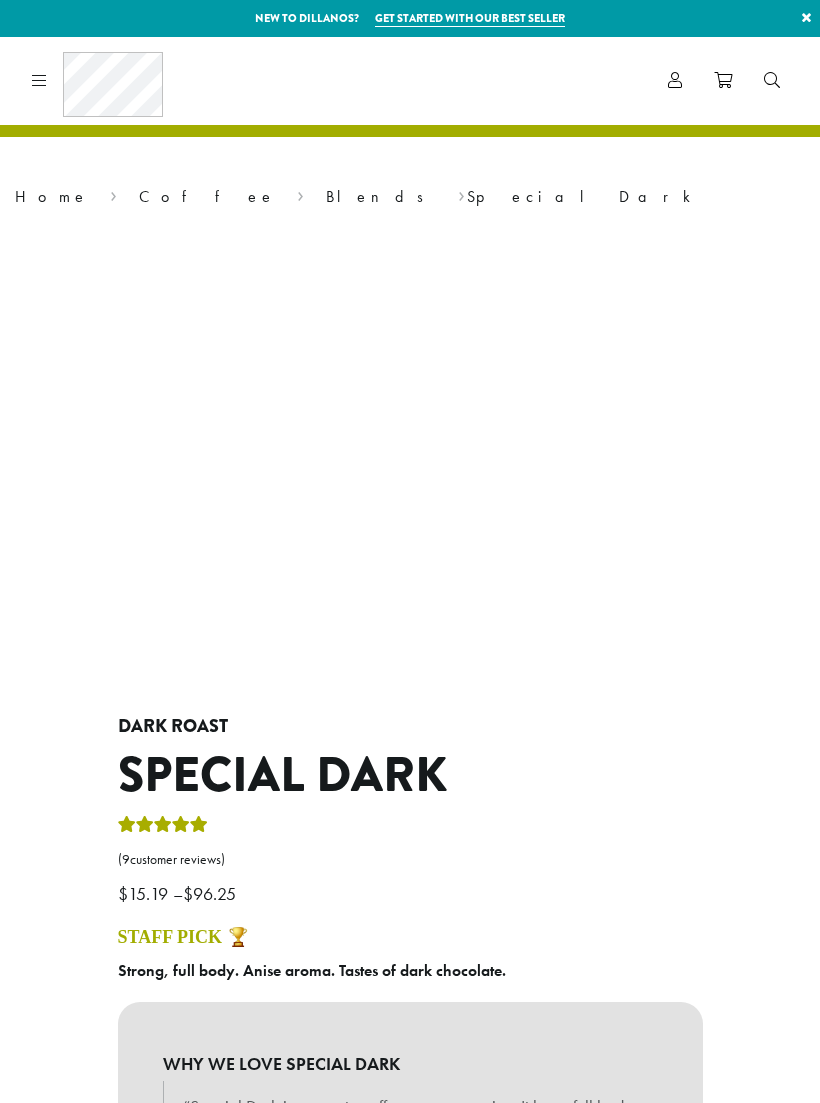 scroll, scrollTop: 0, scrollLeft: 0, axis: both 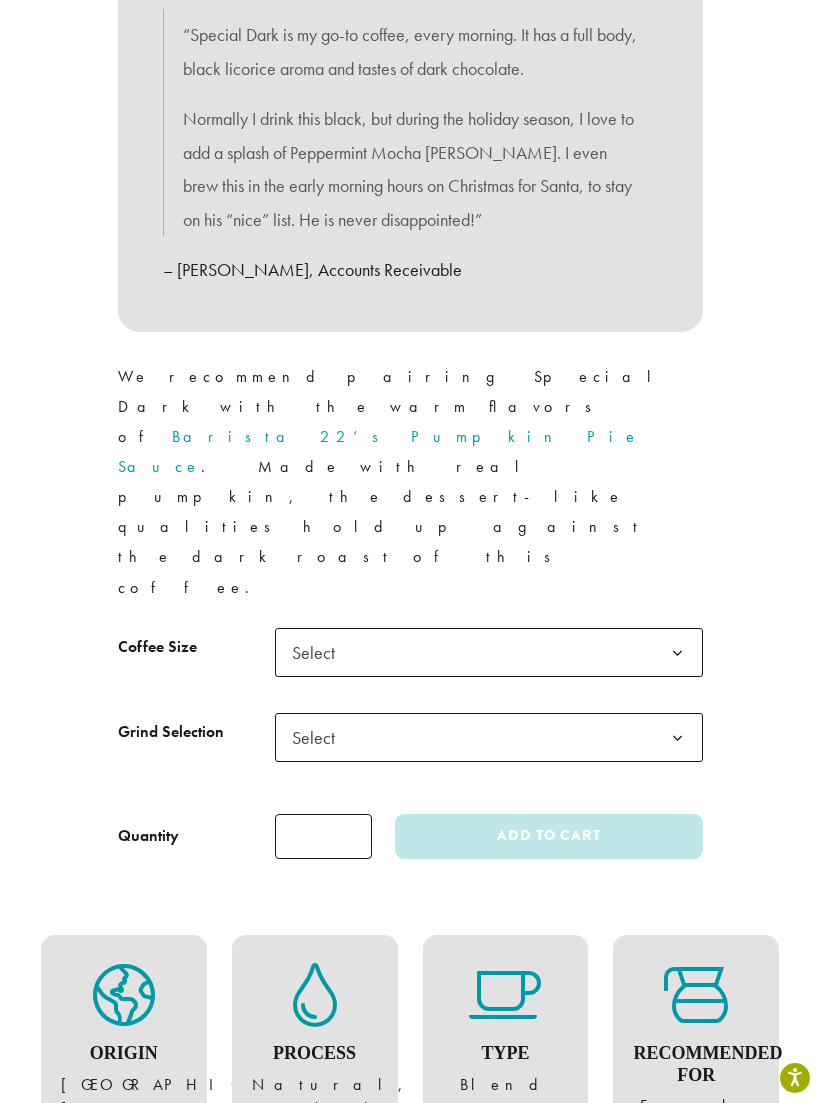 click 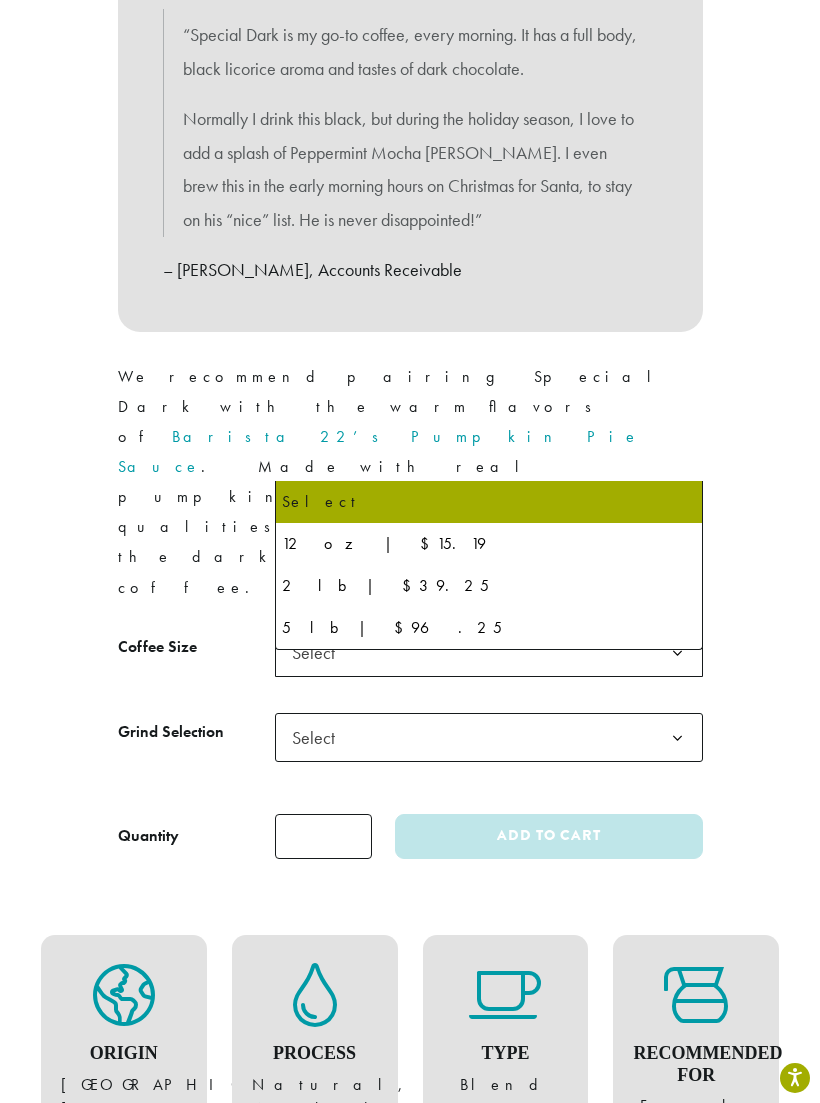 select on "**********" 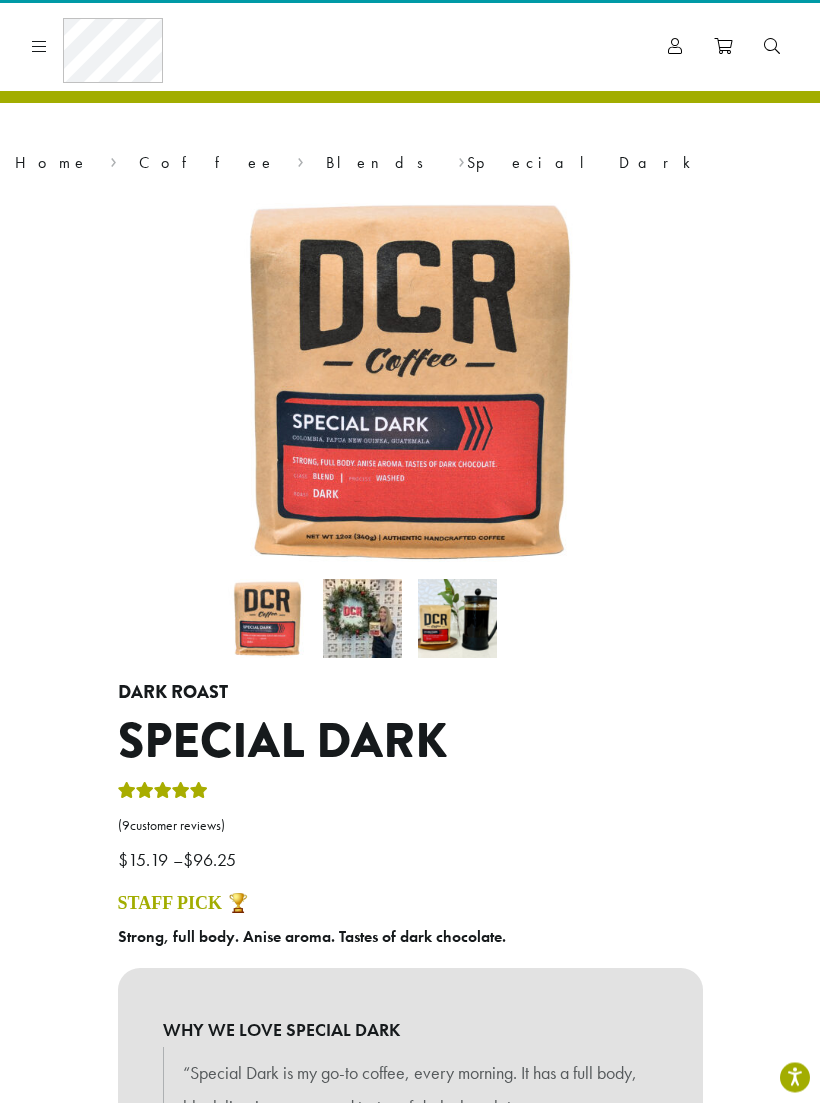 scroll, scrollTop: 0, scrollLeft: 0, axis: both 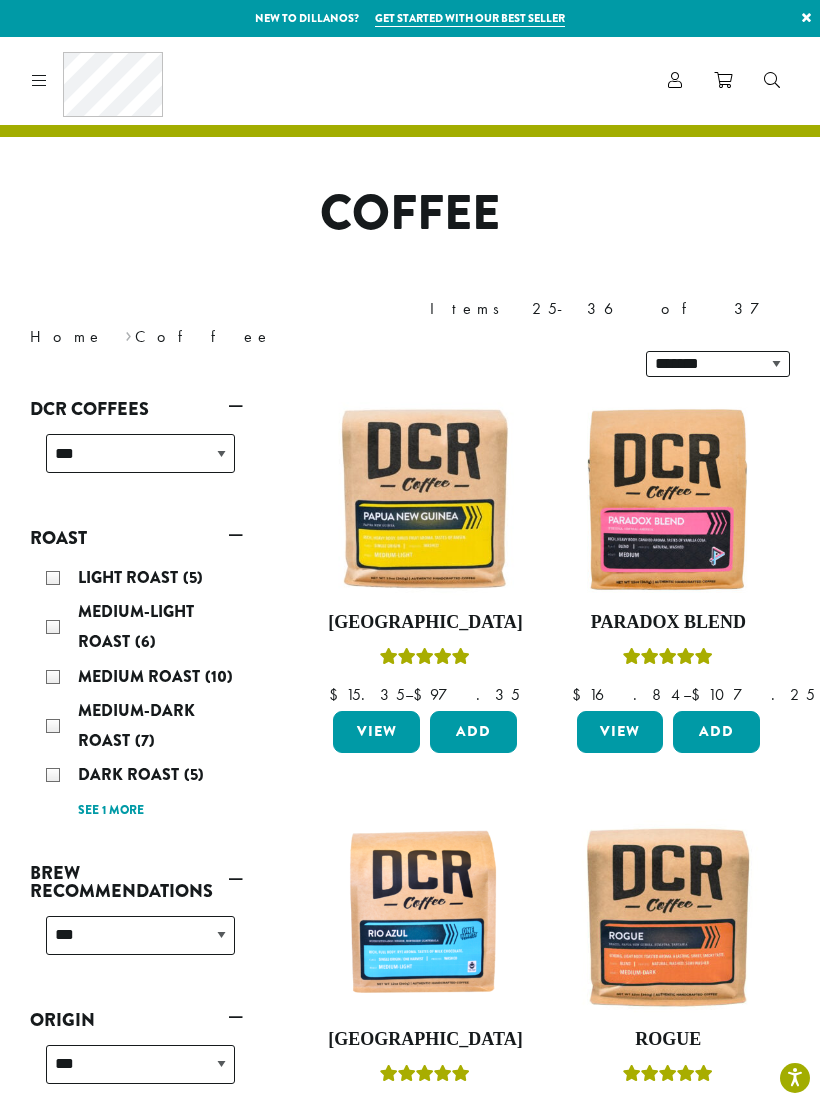 click on "Medium-Dark Roast (7)" at bounding box center [140, 726] 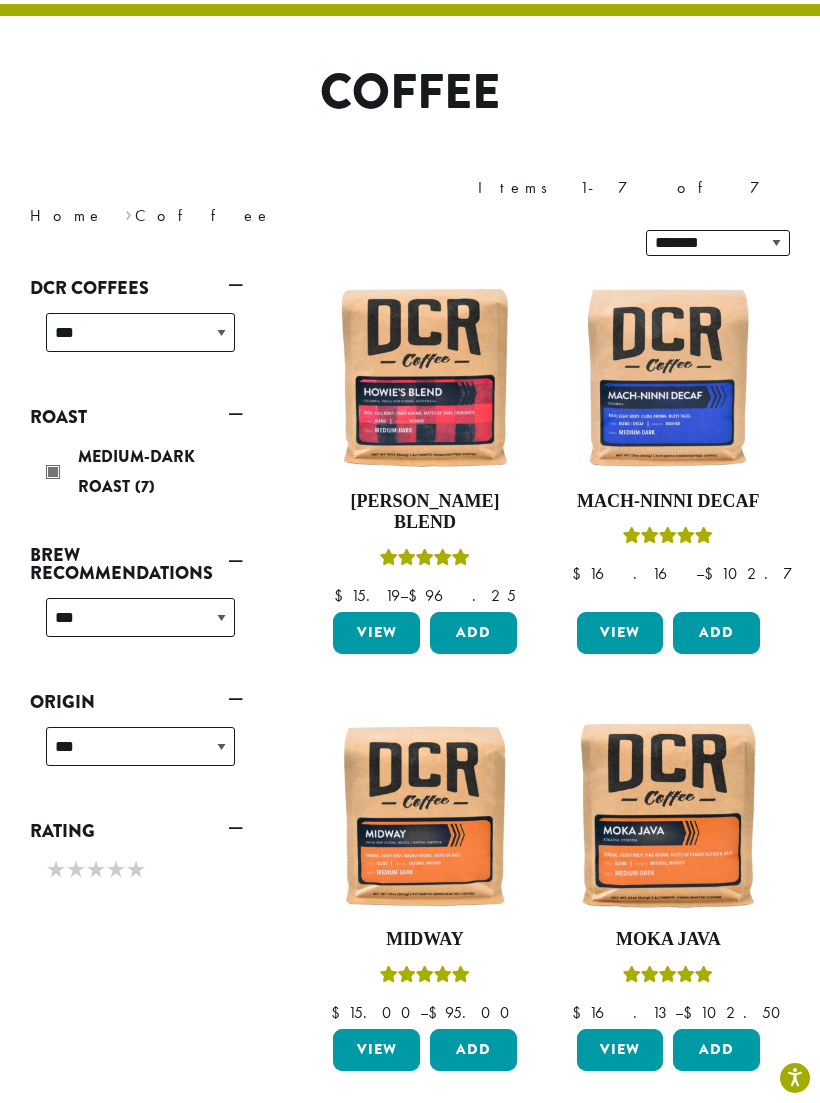 scroll, scrollTop: 122, scrollLeft: 0, axis: vertical 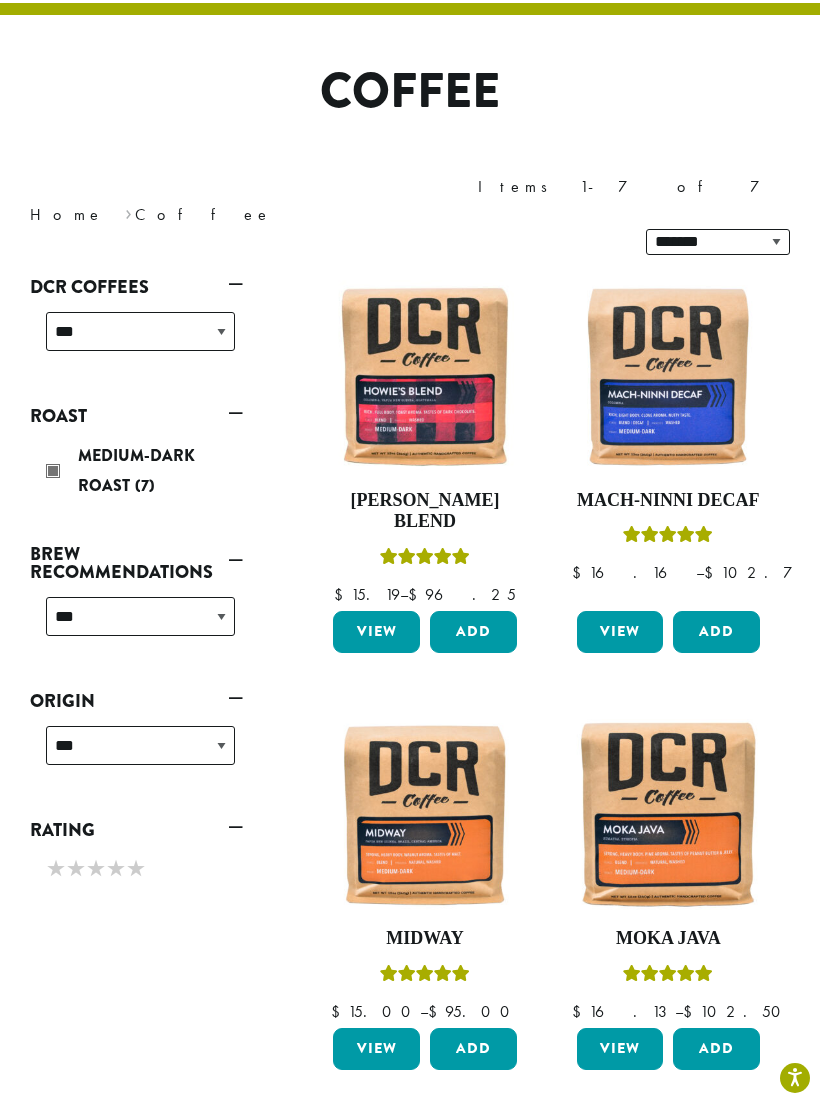click at bounding box center [424, 376] 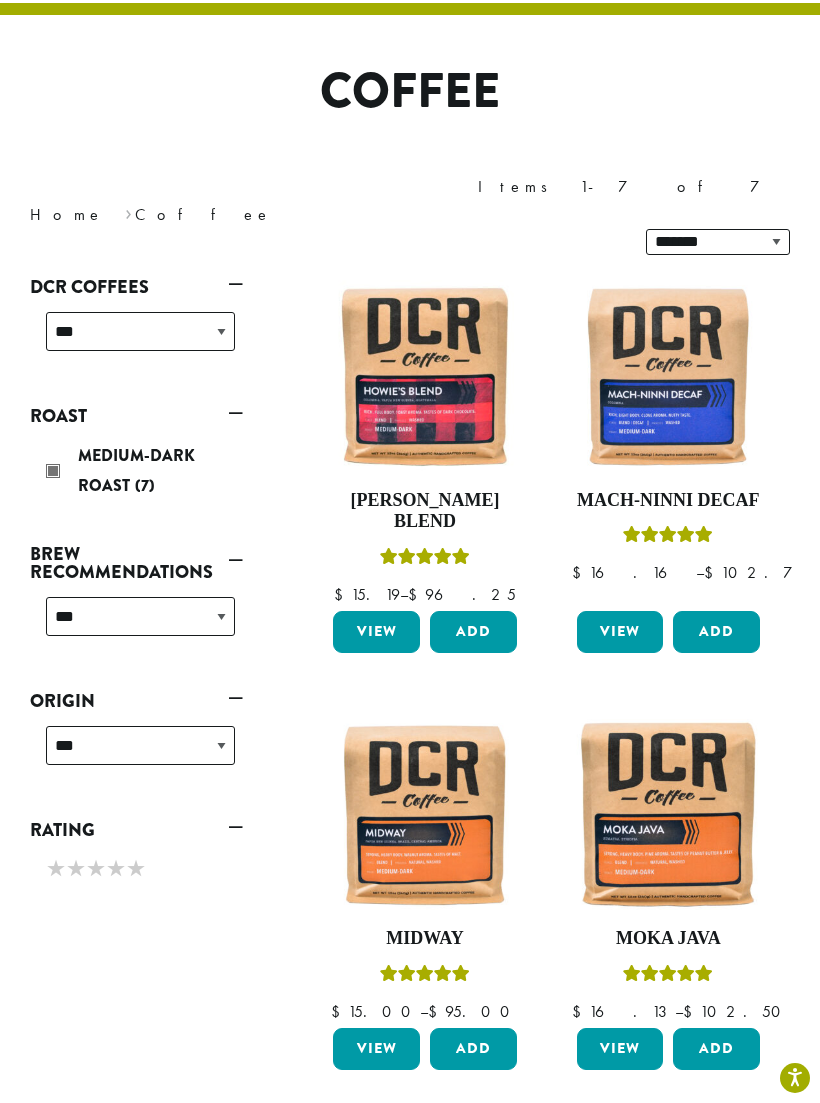 click at bounding box center (424, 376) 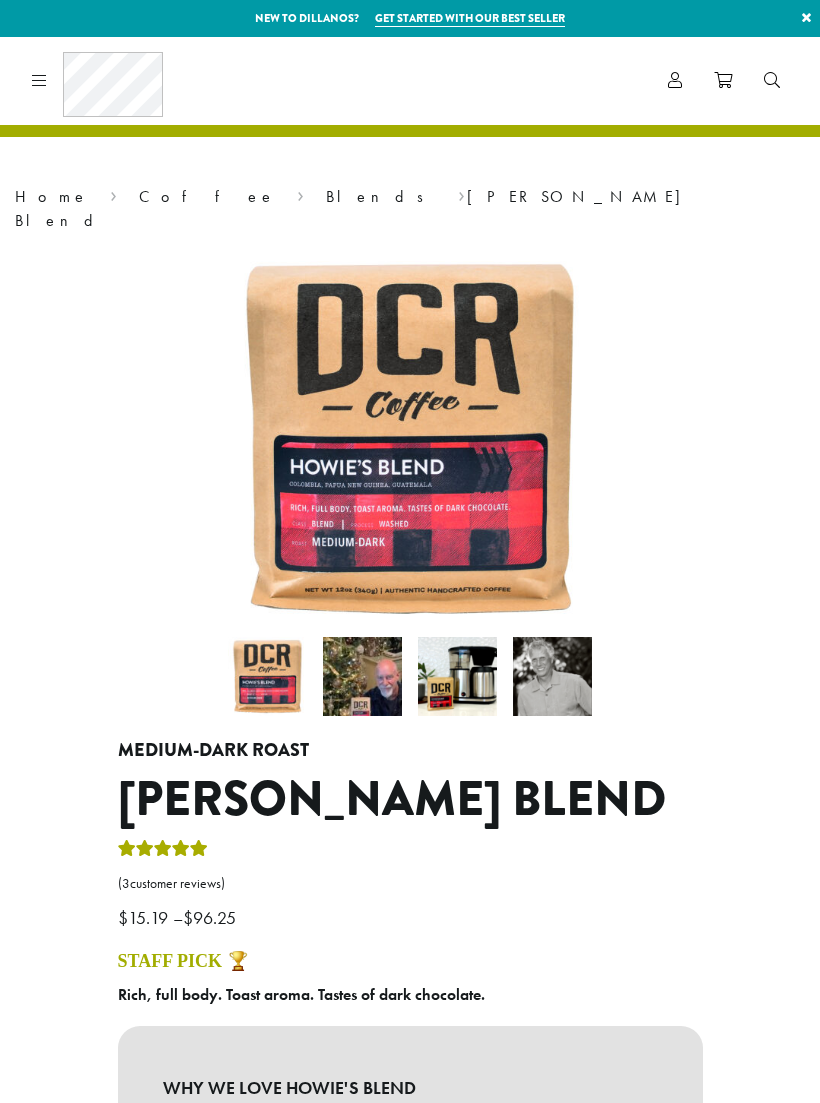 scroll, scrollTop: 0, scrollLeft: 0, axis: both 